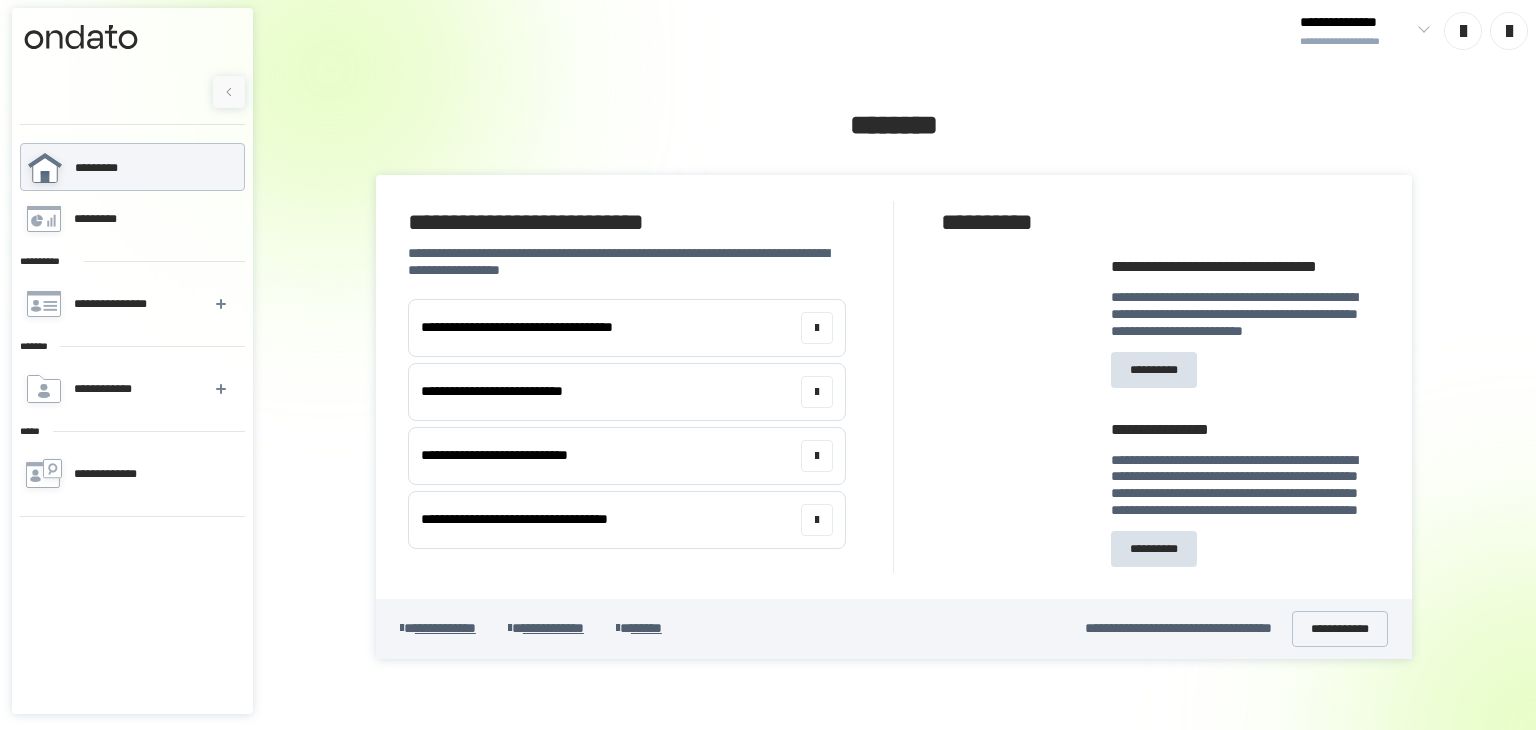 scroll, scrollTop: 0, scrollLeft: 0, axis: both 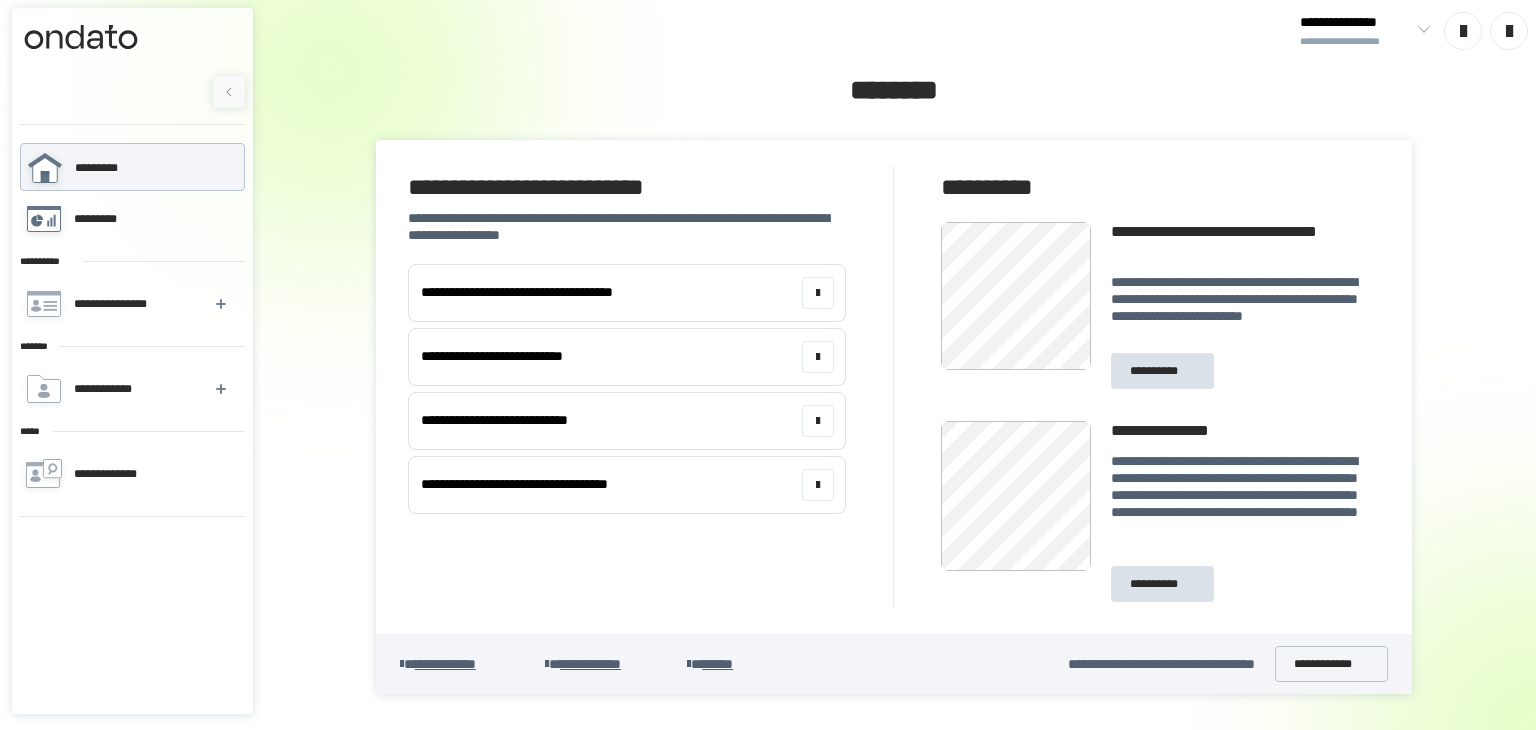 click on "*********" at bounding box center [105, 219] 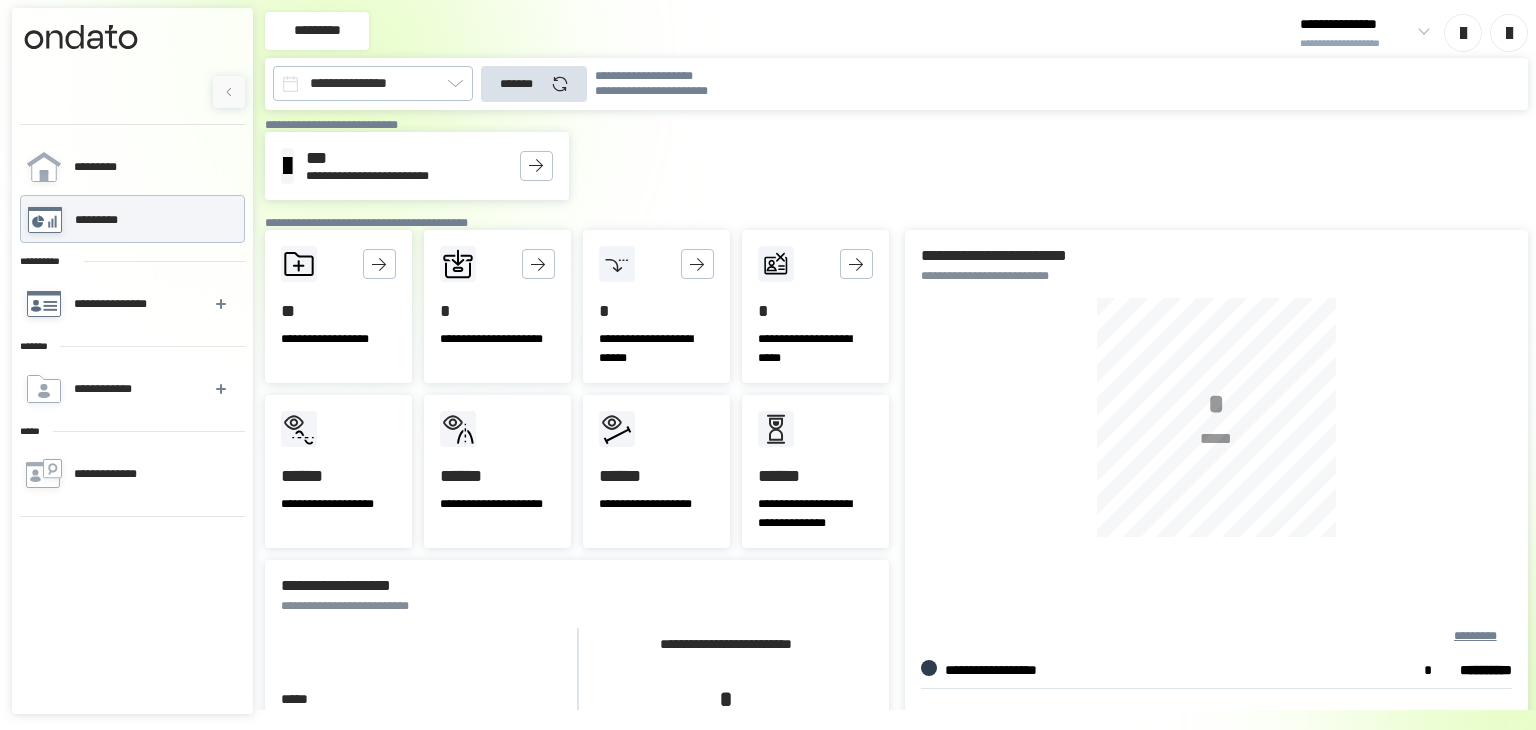 click on "**********" at bounding box center (131, 304) 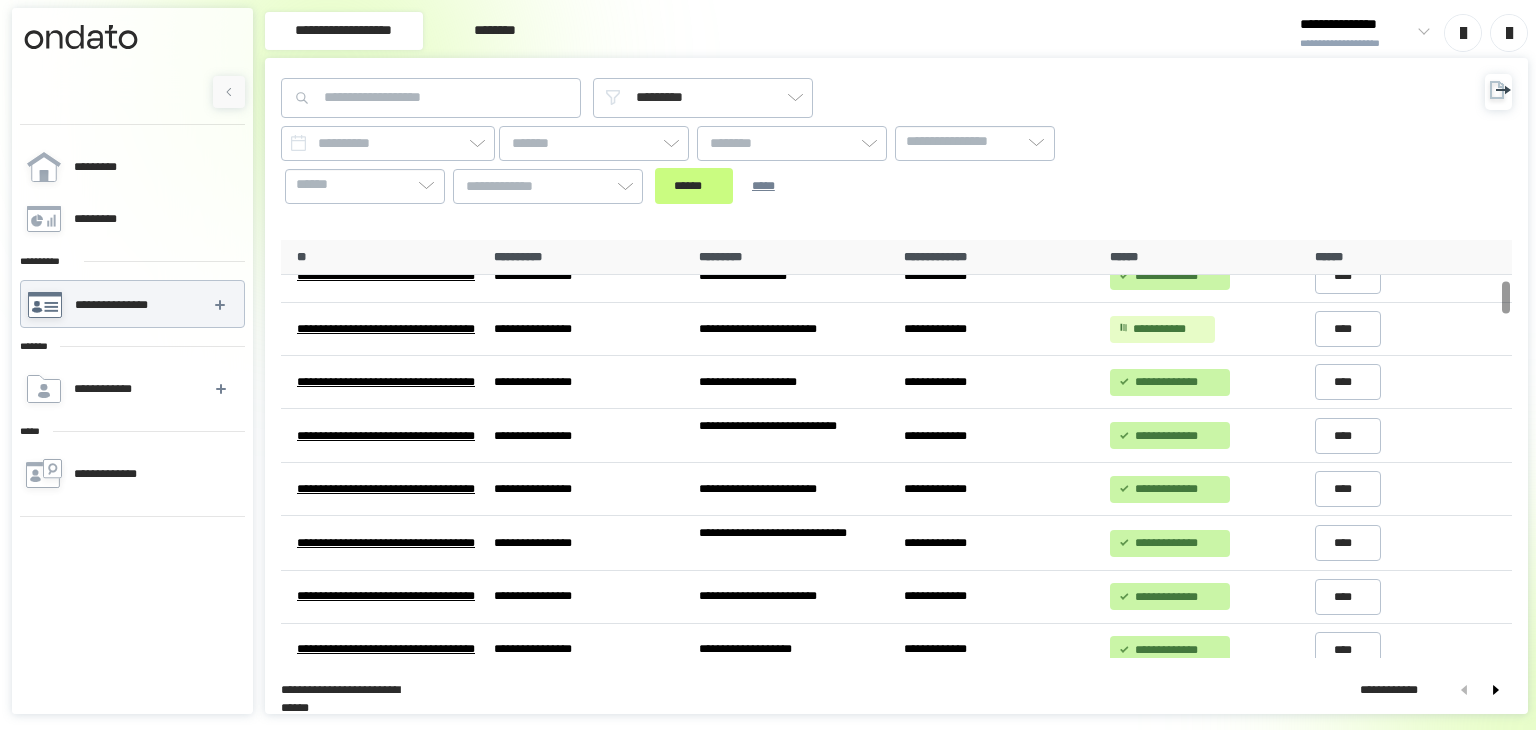 scroll, scrollTop: 0, scrollLeft: 0, axis: both 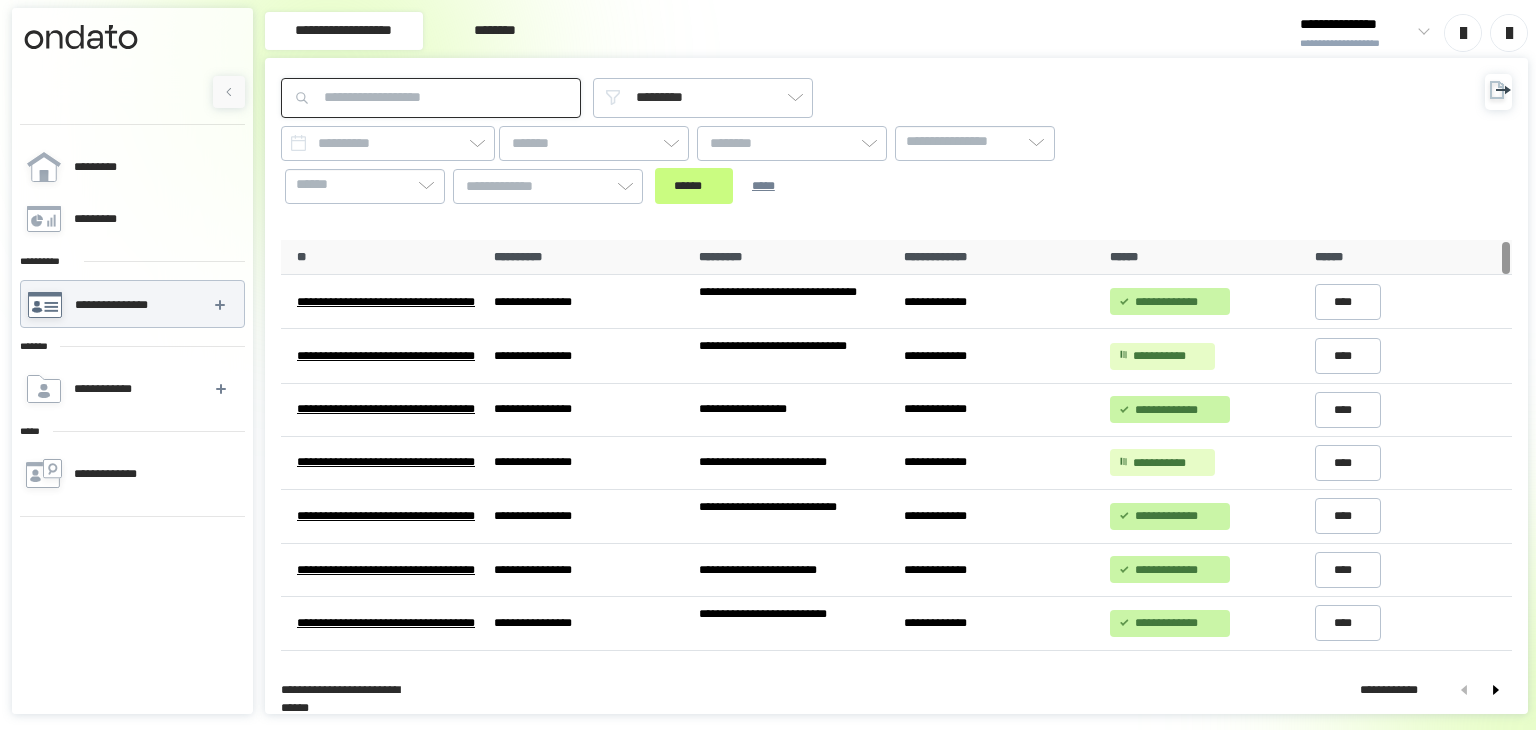 click at bounding box center [431, 98] 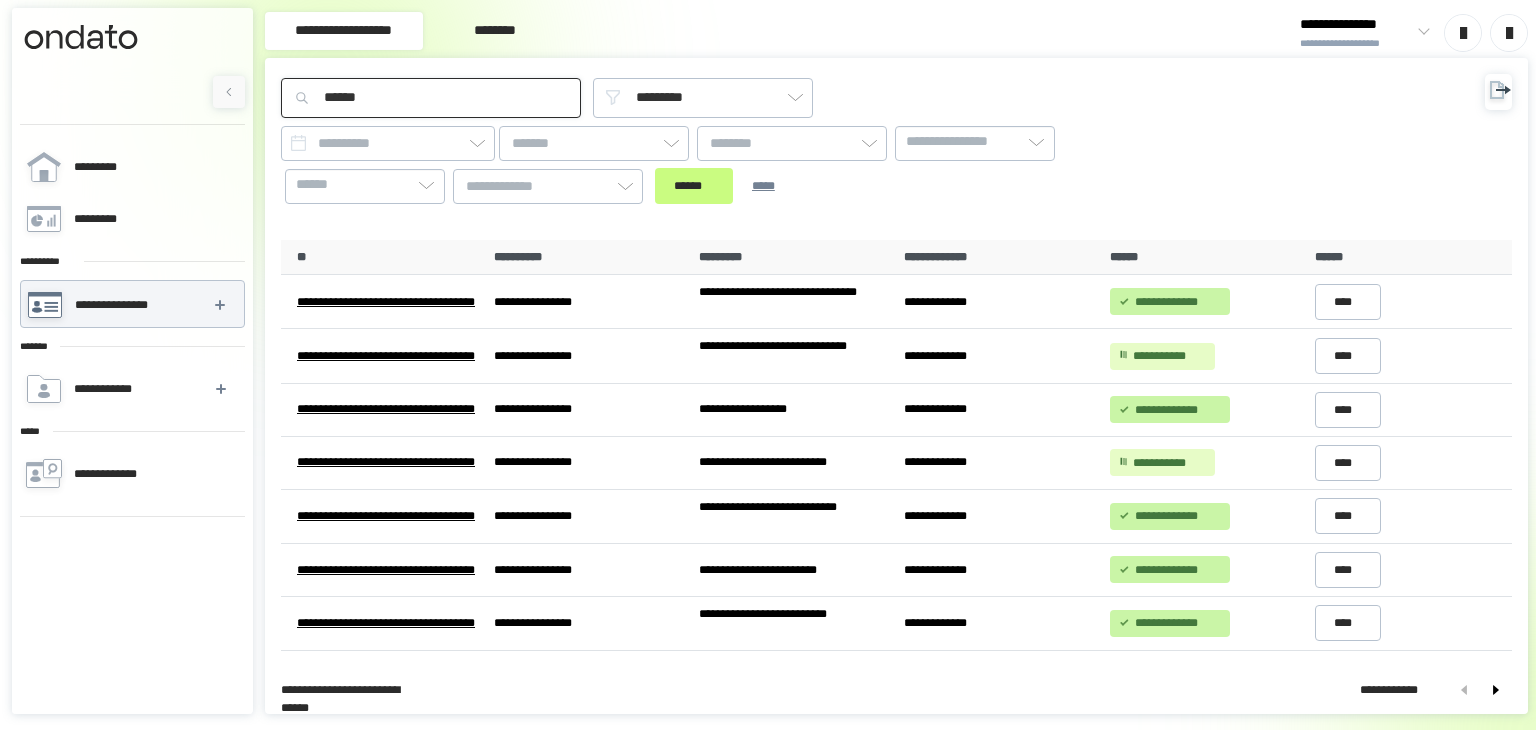 type on "*****" 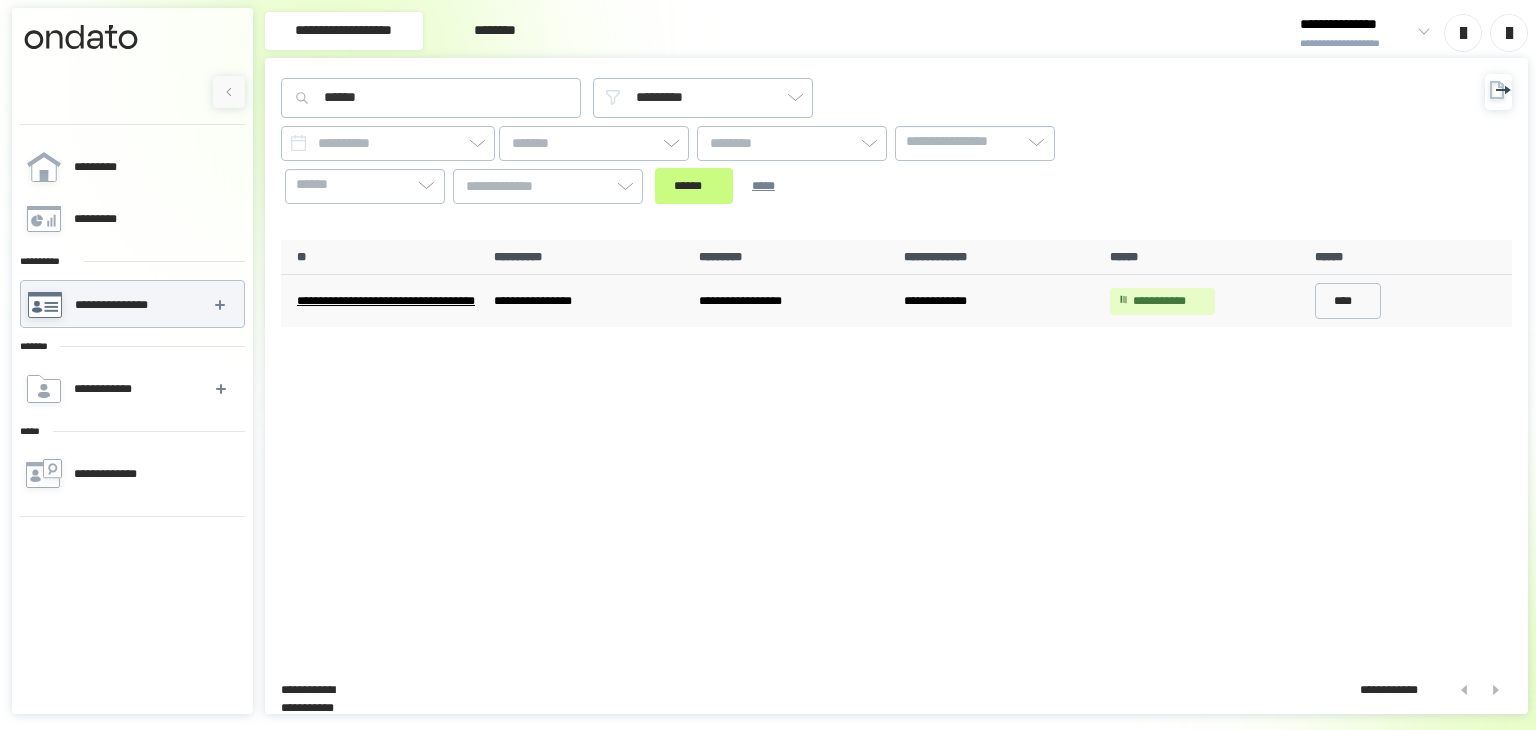 click on "**********" at bounding box center [388, 301] 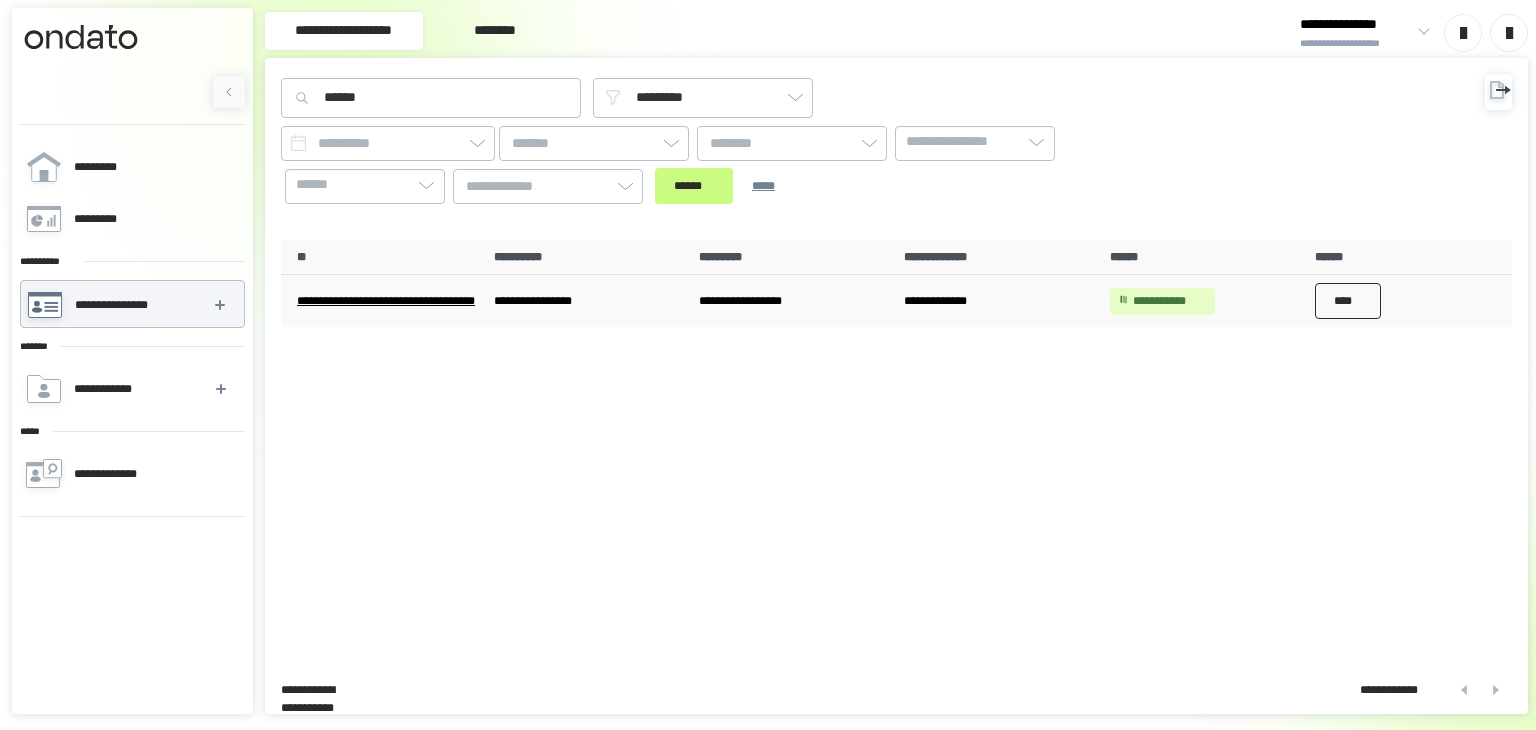click on "****" at bounding box center [1348, 301] 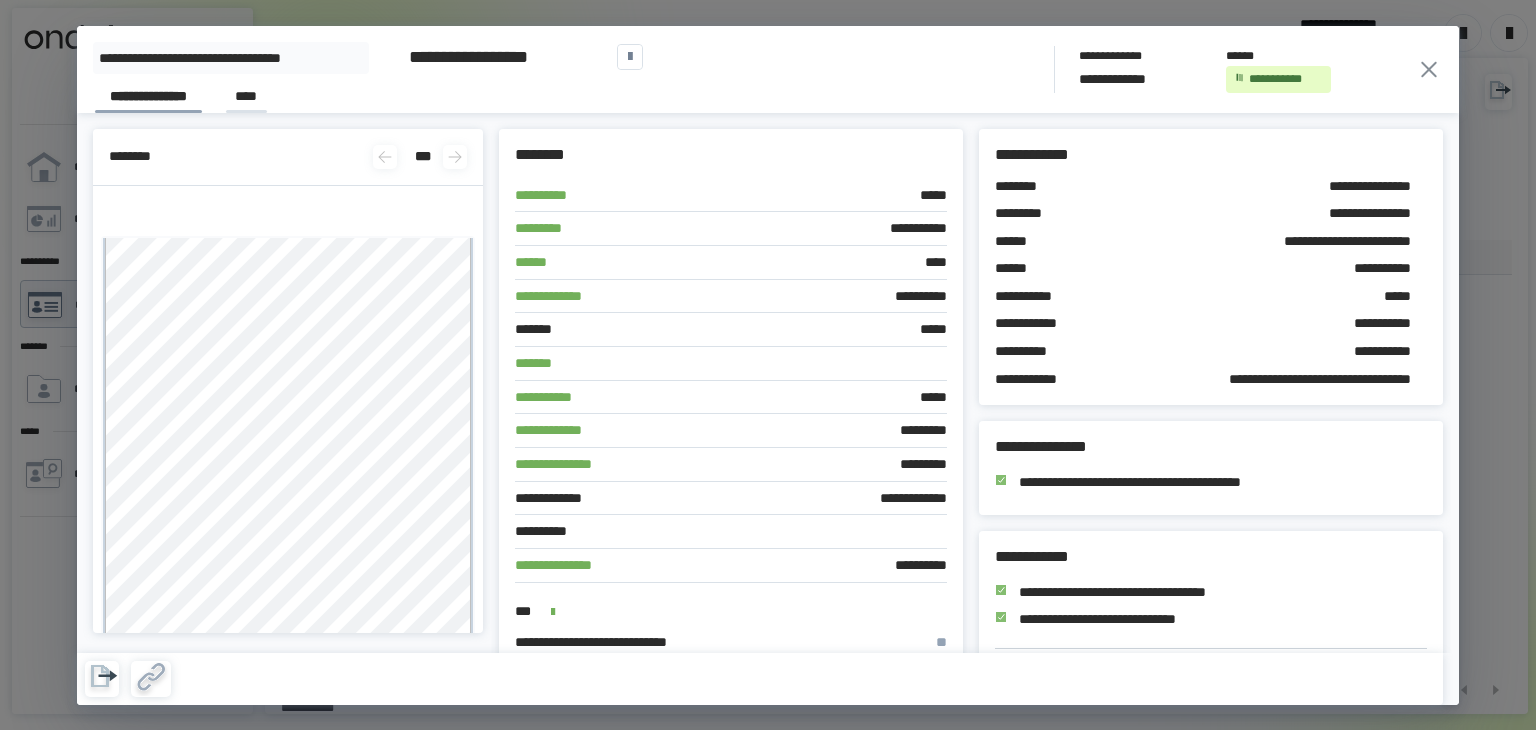 click on "****" at bounding box center (246, 99) 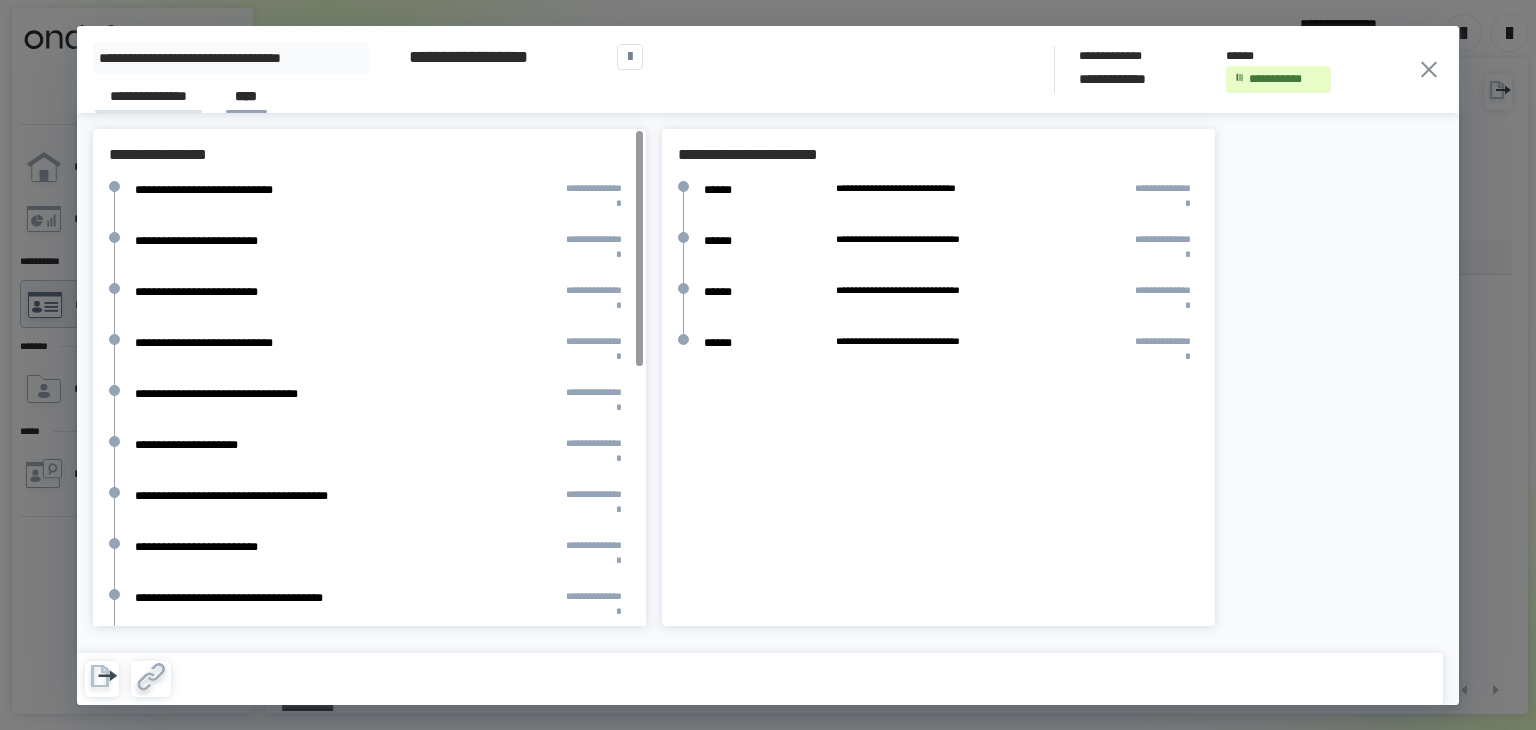 click on "**********" at bounding box center [148, 99] 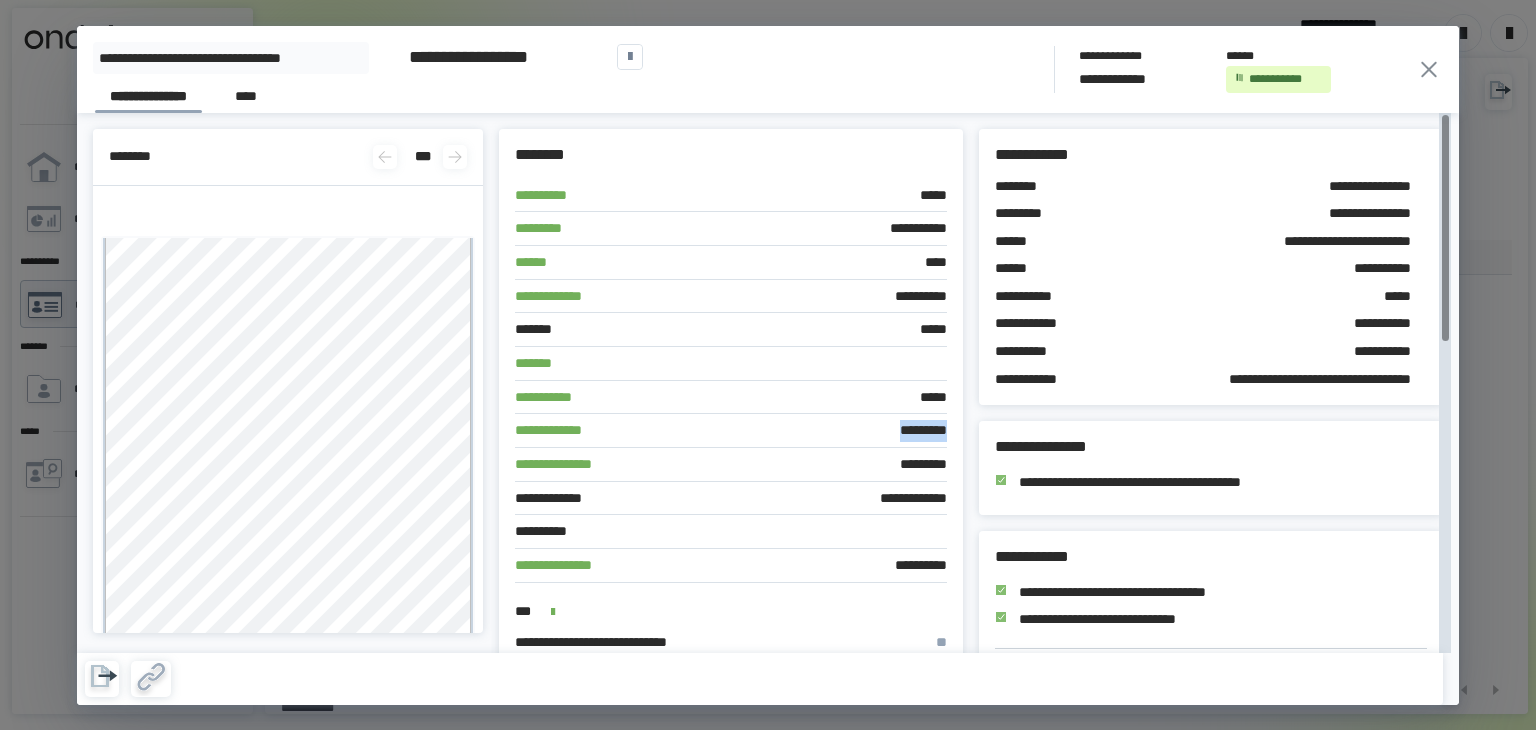 drag, startPoint x: 948, startPoint y: 429, endPoint x: 860, endPoint y: 435, distance: 88.20431 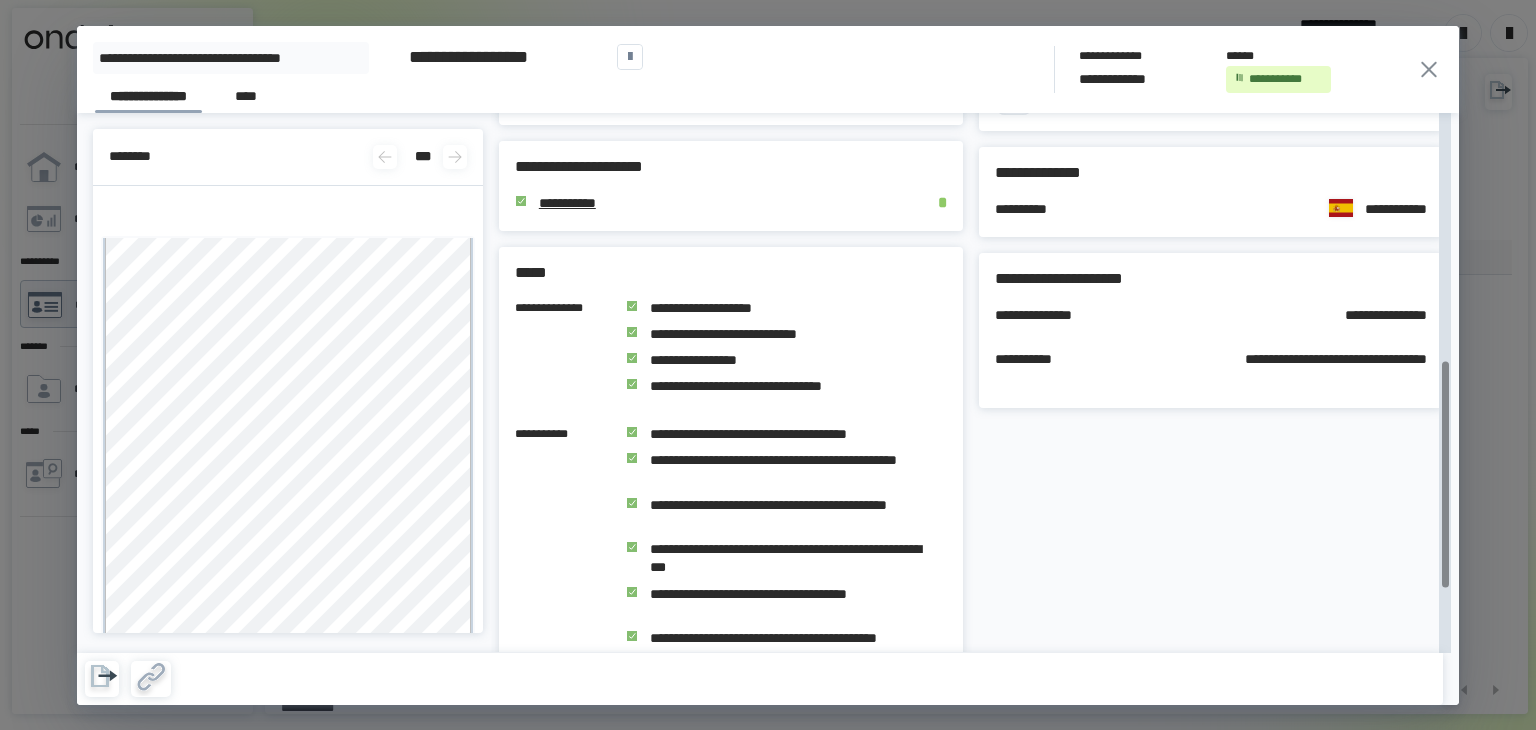 scroll, scrollTop: 738, scrollLeft: 0, axis: vertical 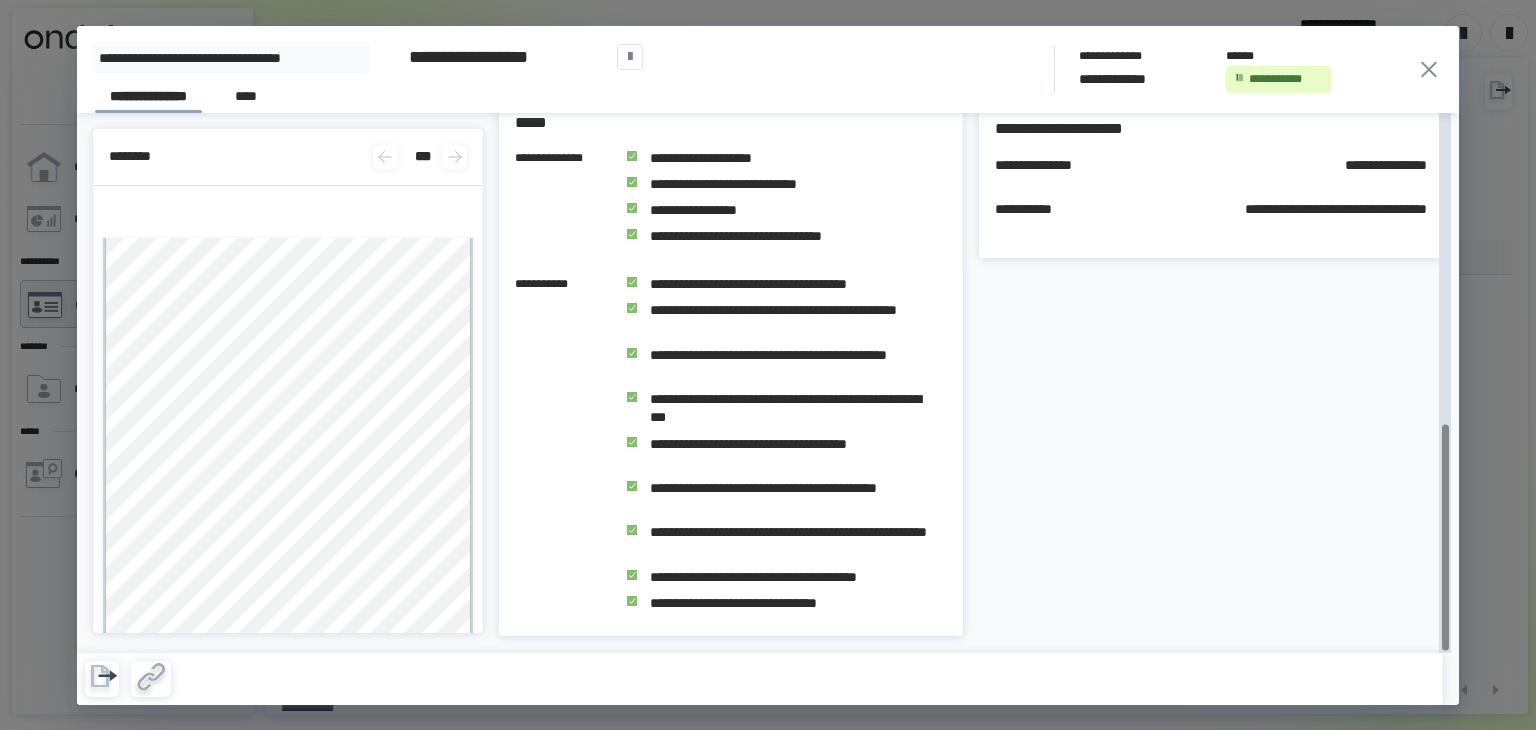 click 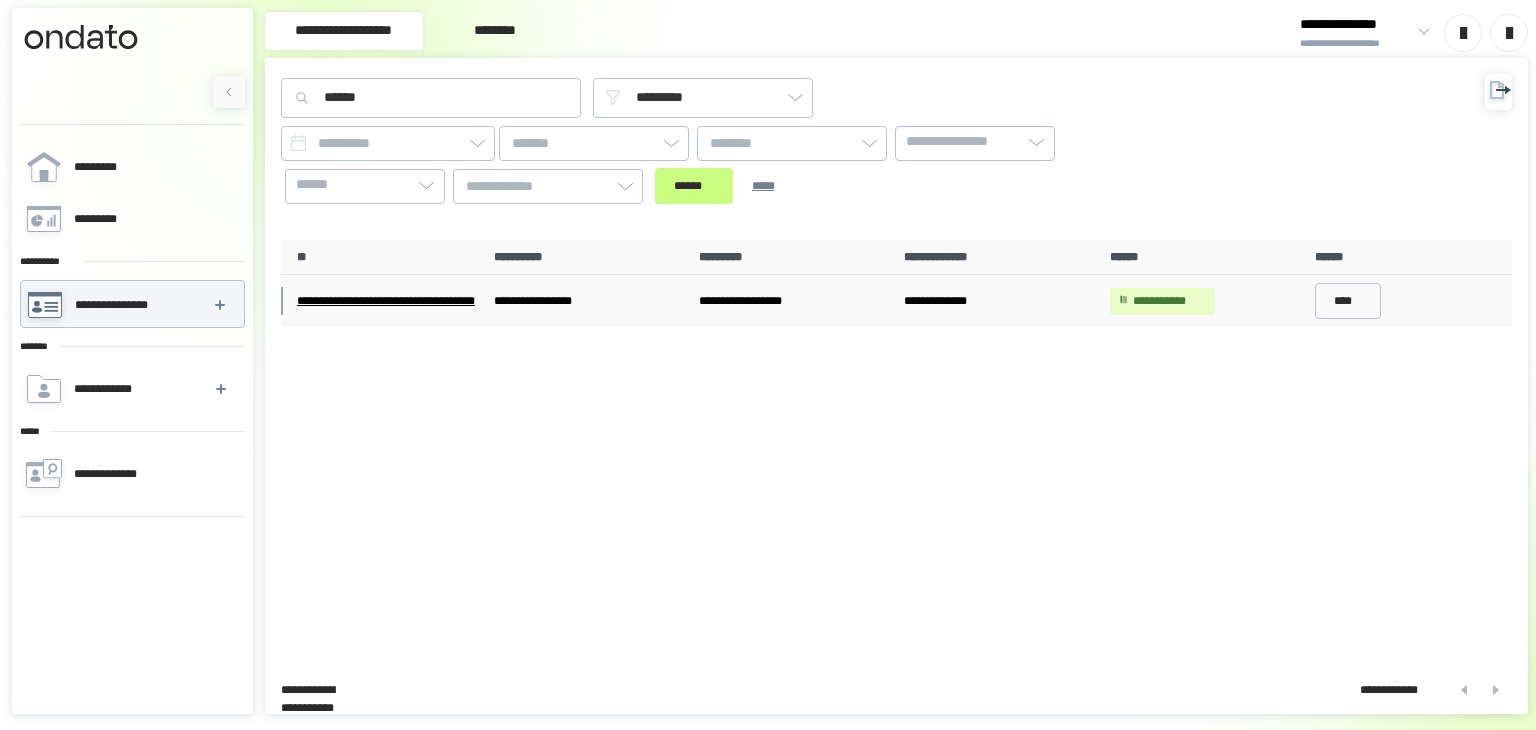 drag, startPoint x: 377, startPoint y: 297, endPoint x: 325, endPoint y: 306, distance: 52.773098 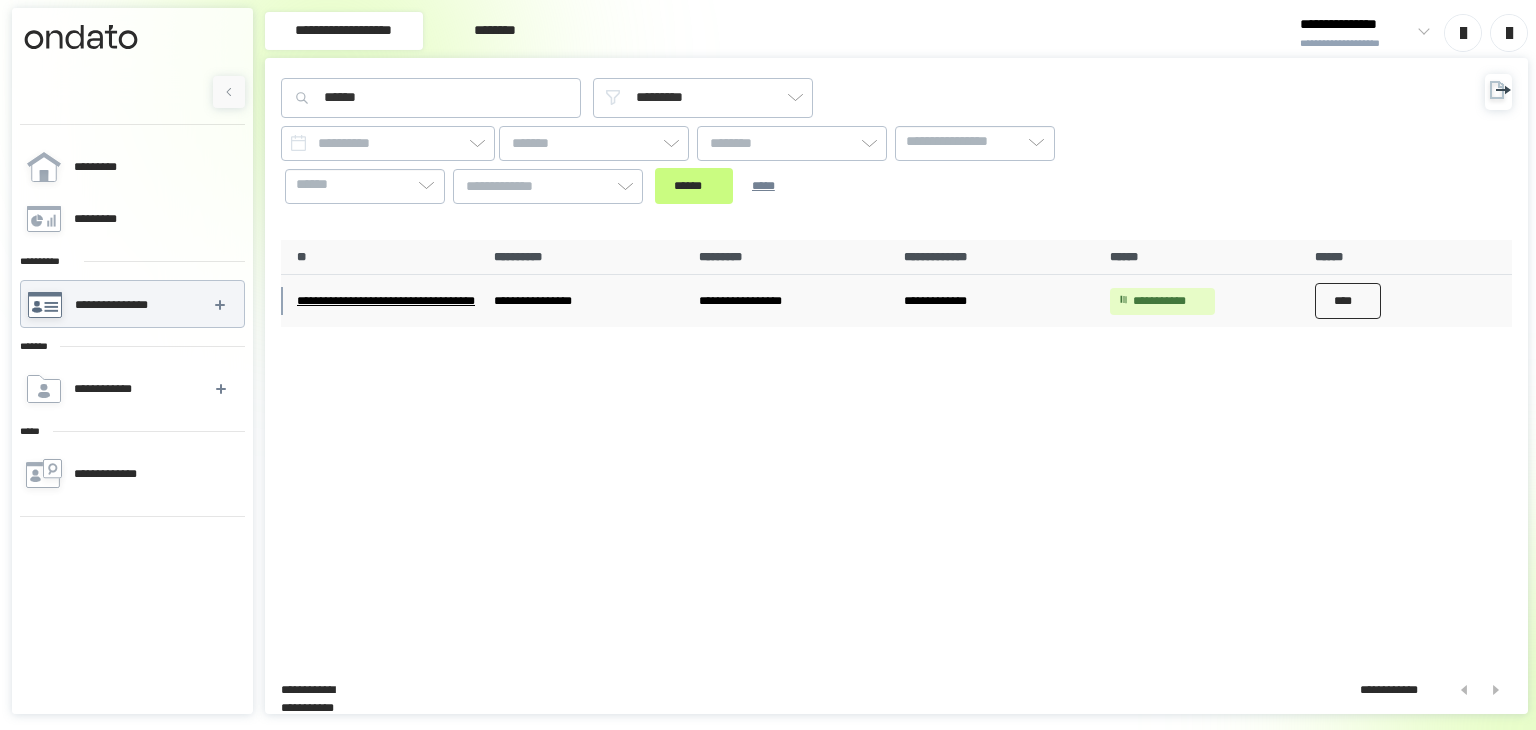 click on "****" at bounding box center (1348, 301) 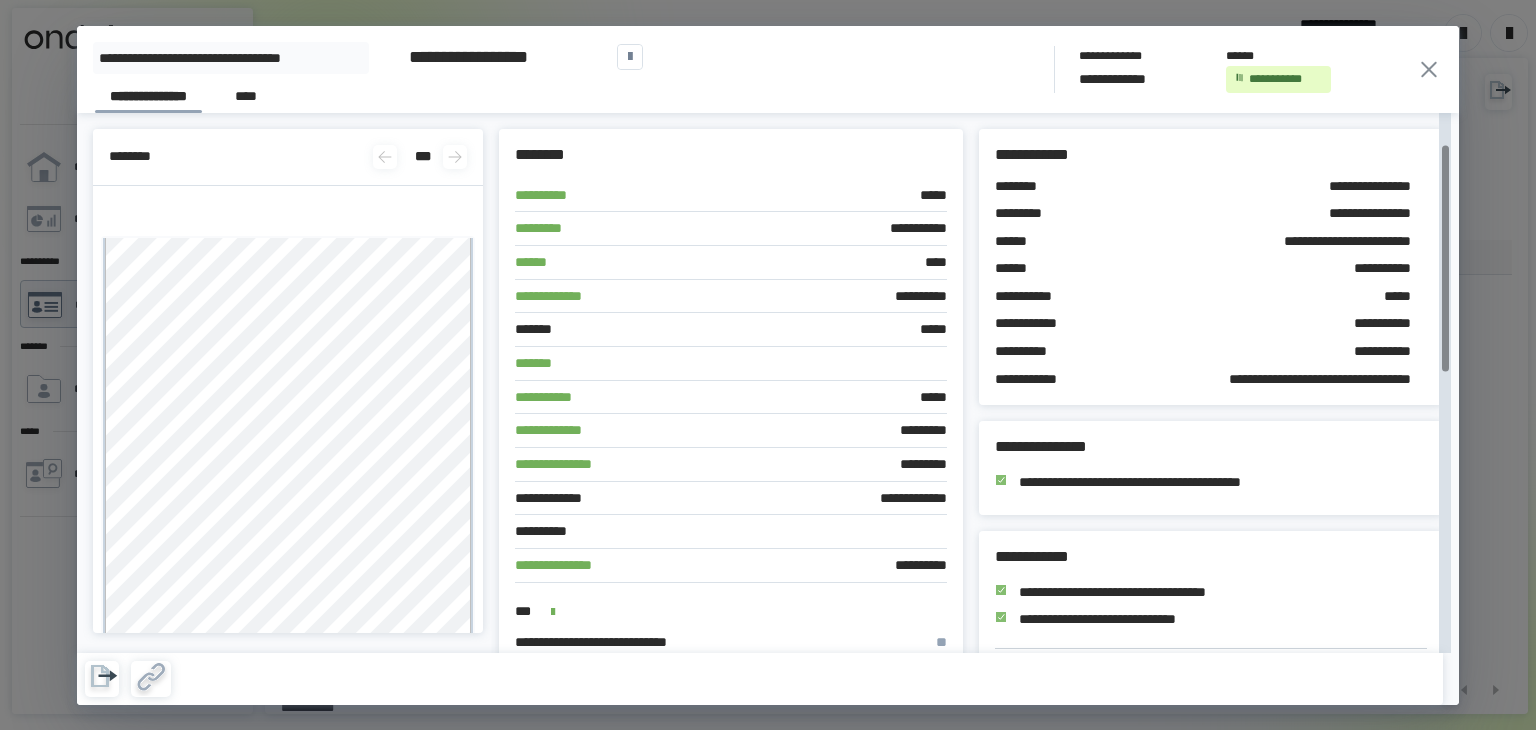 scroll, scrollTop: 79, scrollLeft: 0, axis: vertical 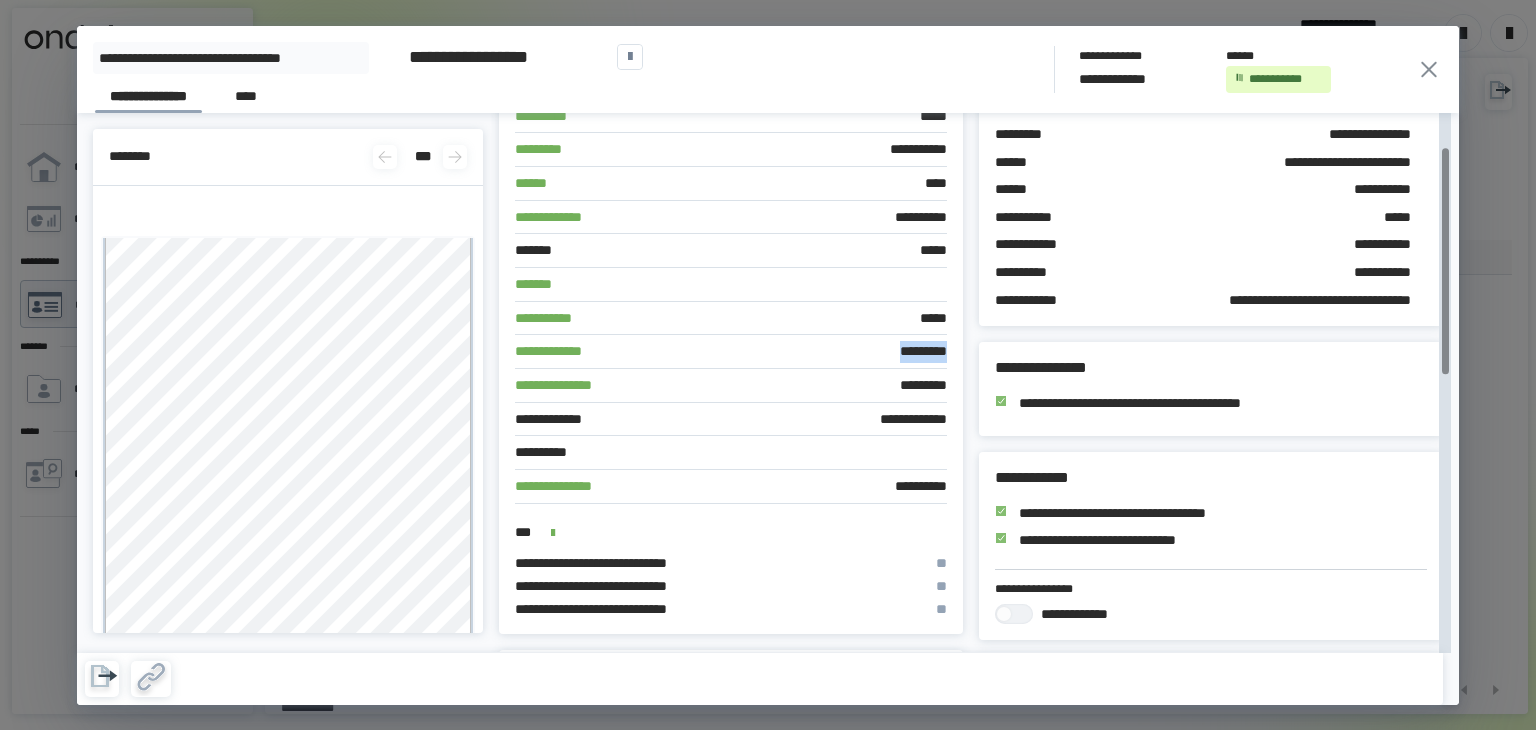 drag, startPoint x: 948, startPoint y: 352, endPoint x: 860, endPoint y: 357, distance: 88.14193 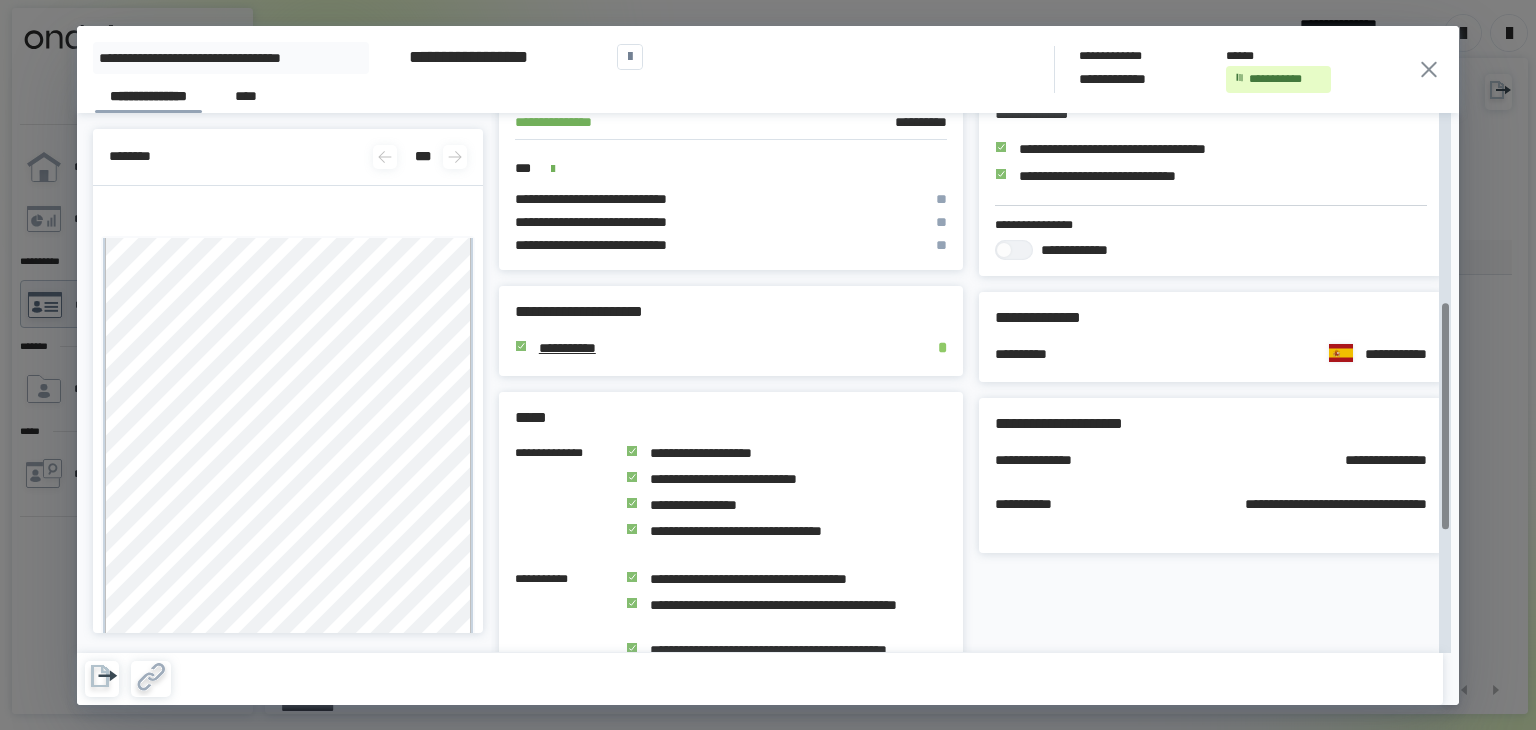 scroll, scrollTop: 468, scrollLeft: 0, axis: vertical 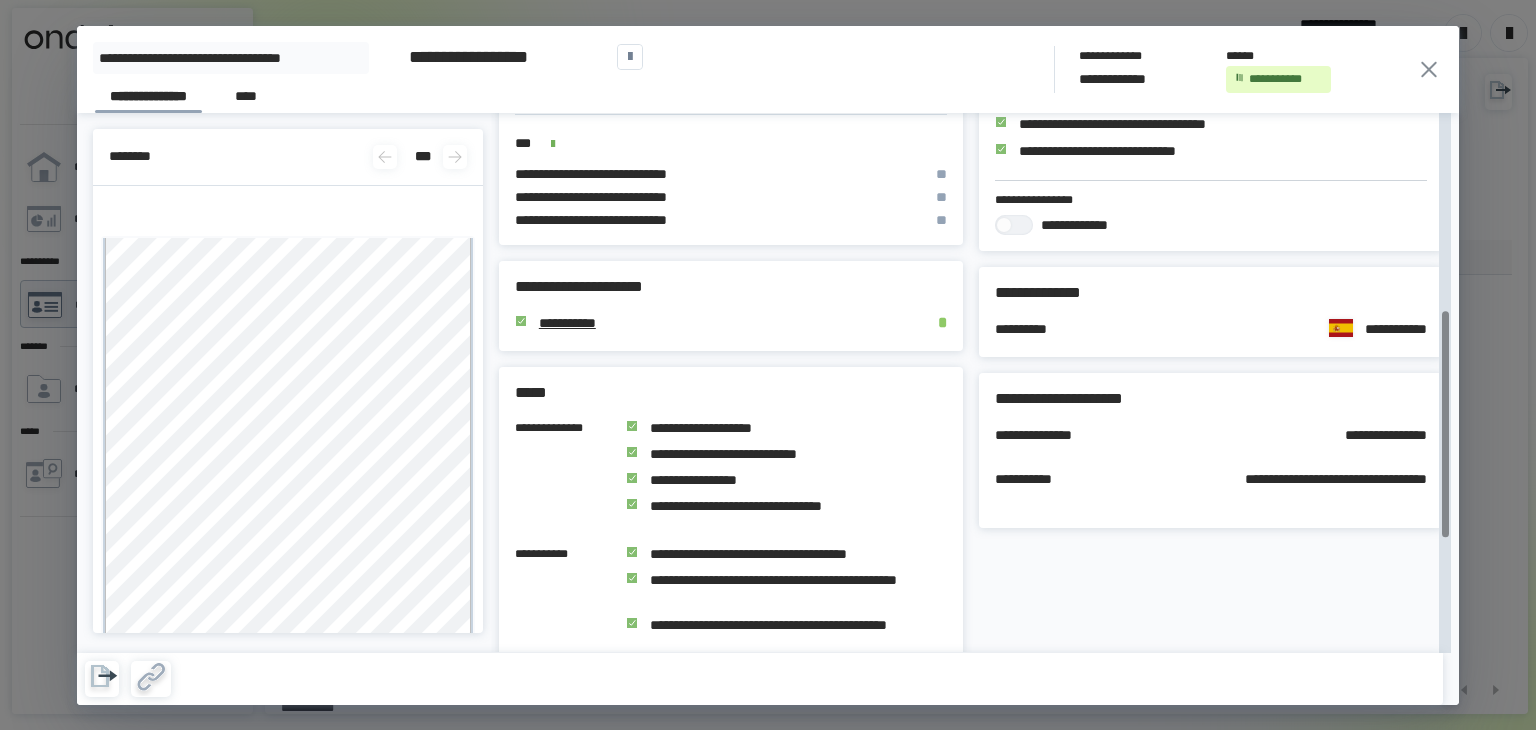 click on "* * *" at bounding box center [420, 157] 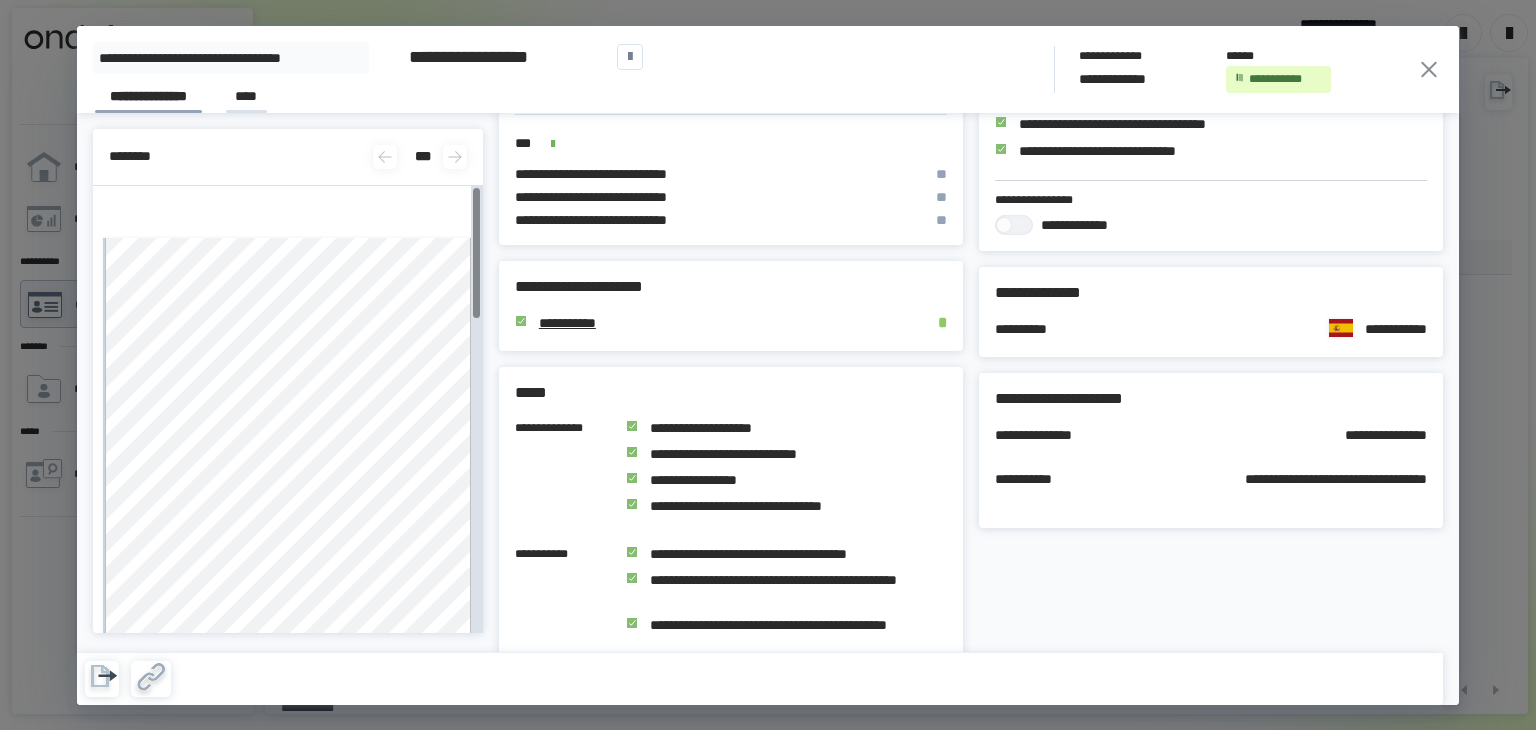 click on "****" at bounding box center (246, 99) 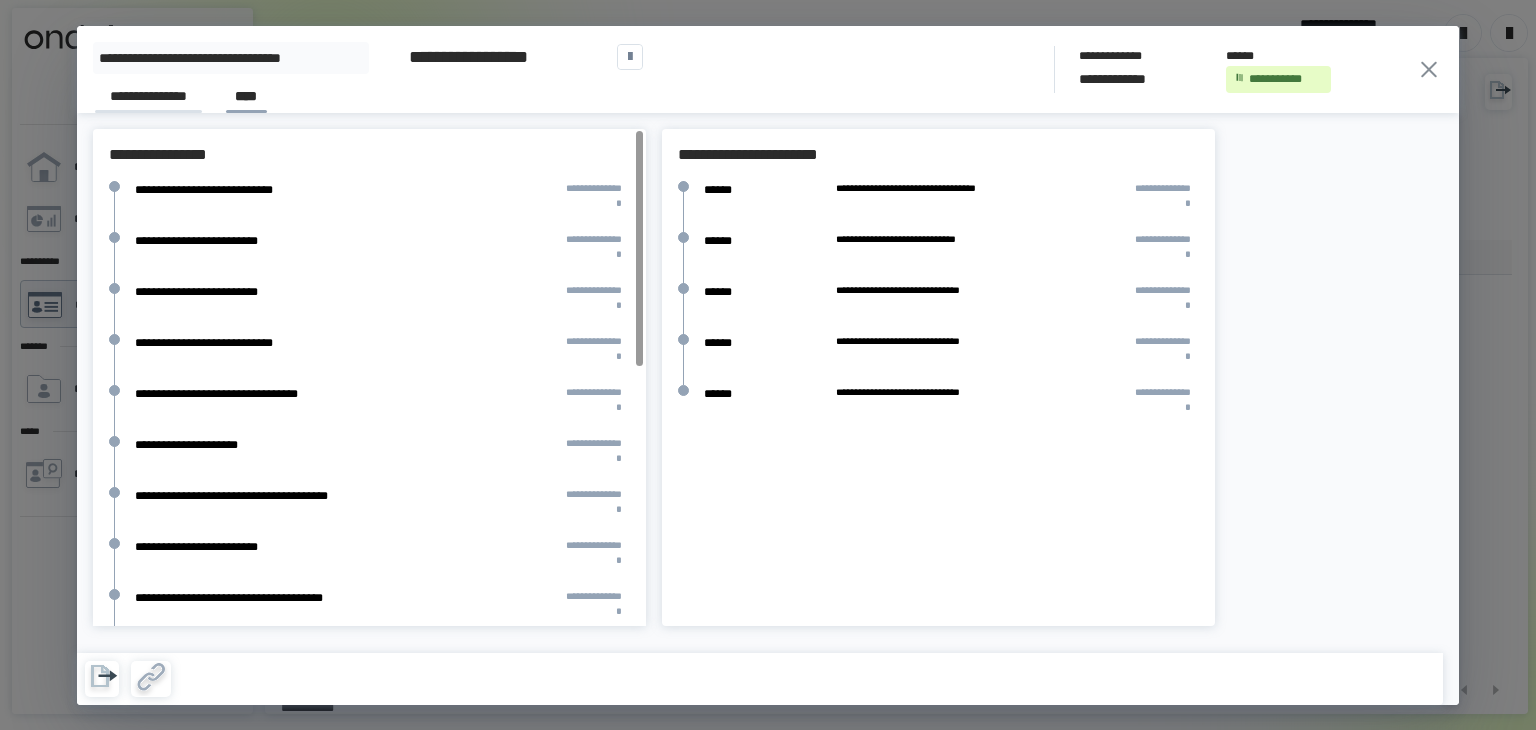 click on "**********" at bounding box center (148, 99) 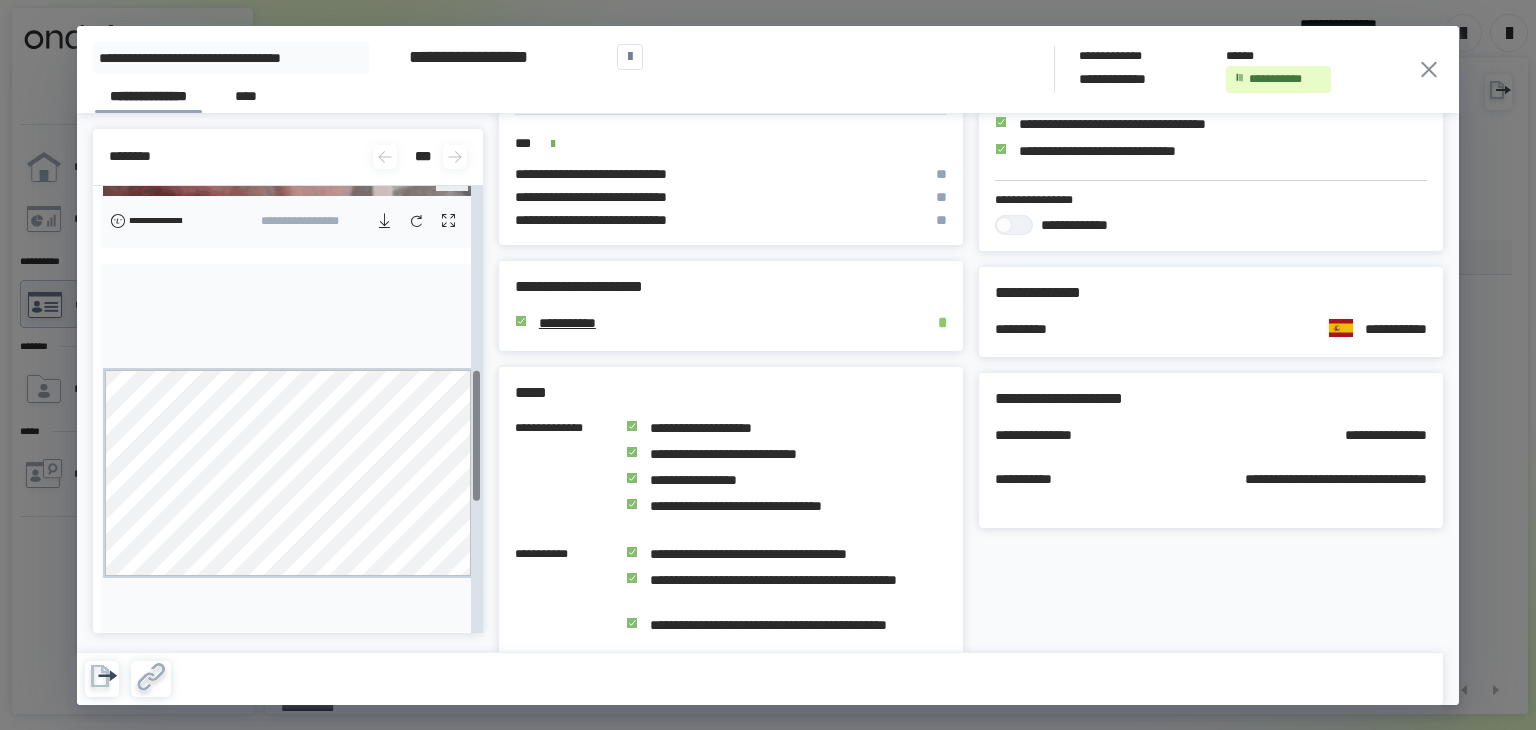 scroll, scrollTop: 638, scrollLeft: 0, axis: vertical 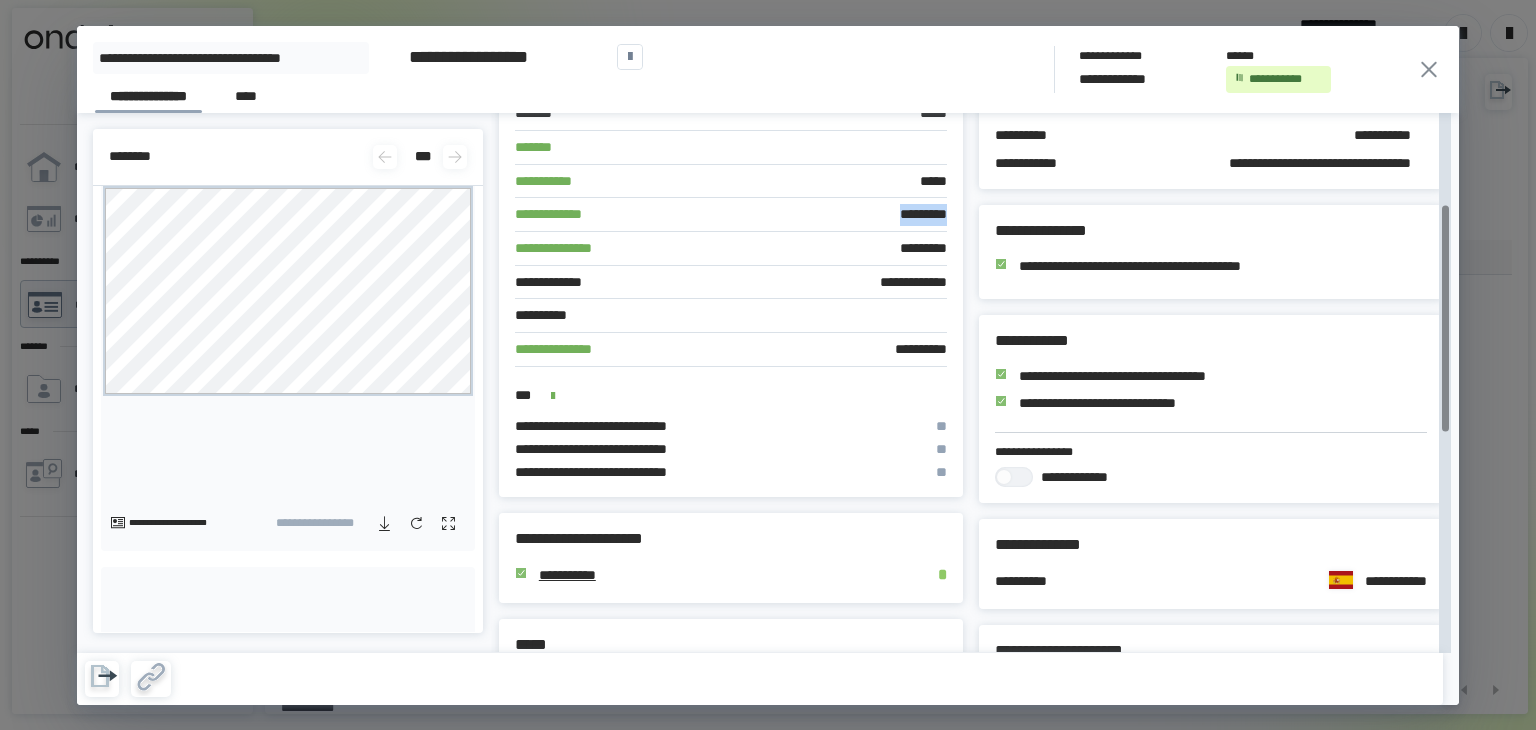 drag, startPoint x: 948, startPoint y: 214, endPoint x: 865, endPoint y: 219, distance: 83.15047 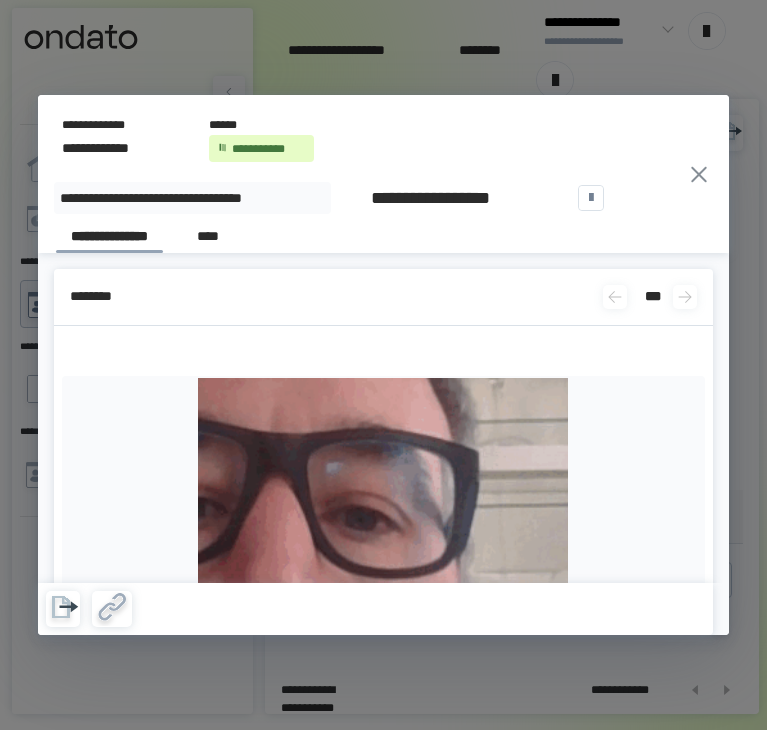 scroll, scrollTop: 0, scrollLeft: 0, axis: both 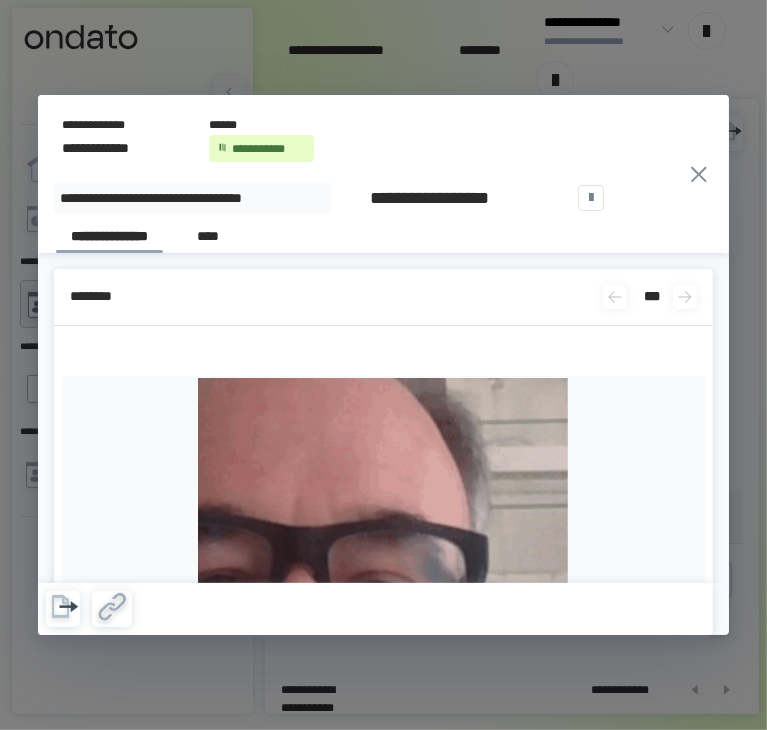 click 